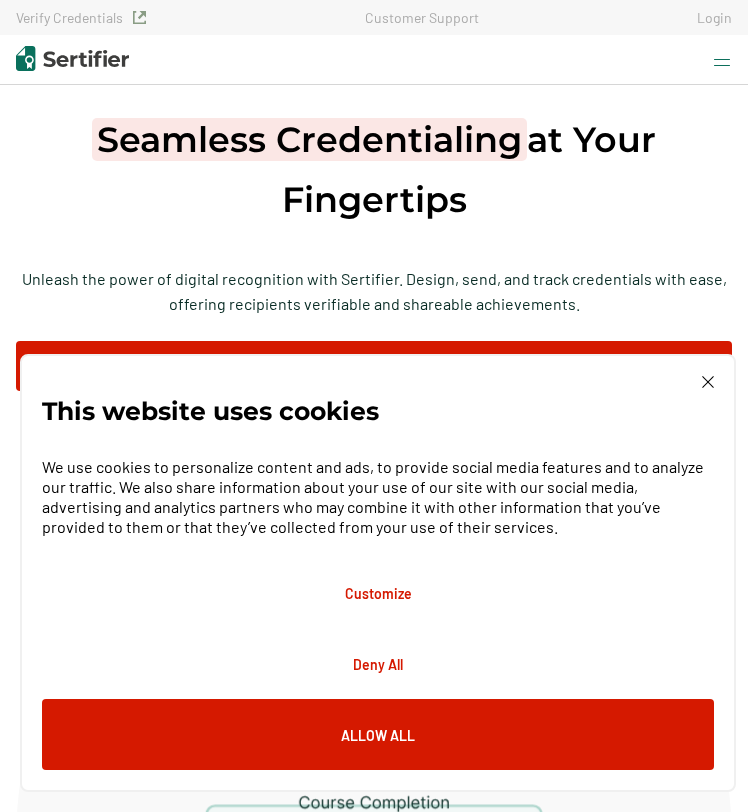 scroll, scrollTop: 0, scrollLeft: 0, axis: both 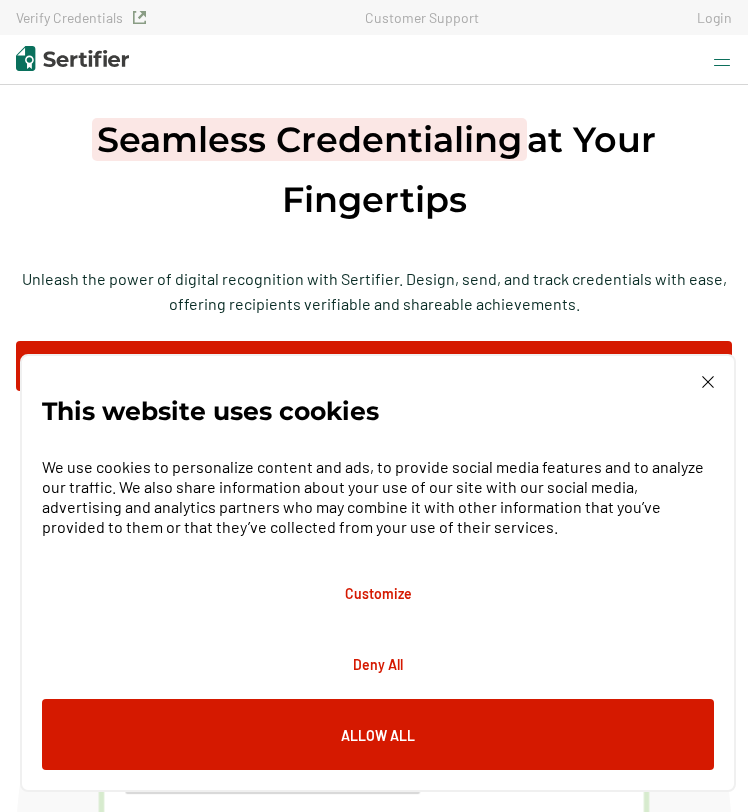 click on "Login" at bounding box center (714, 17) 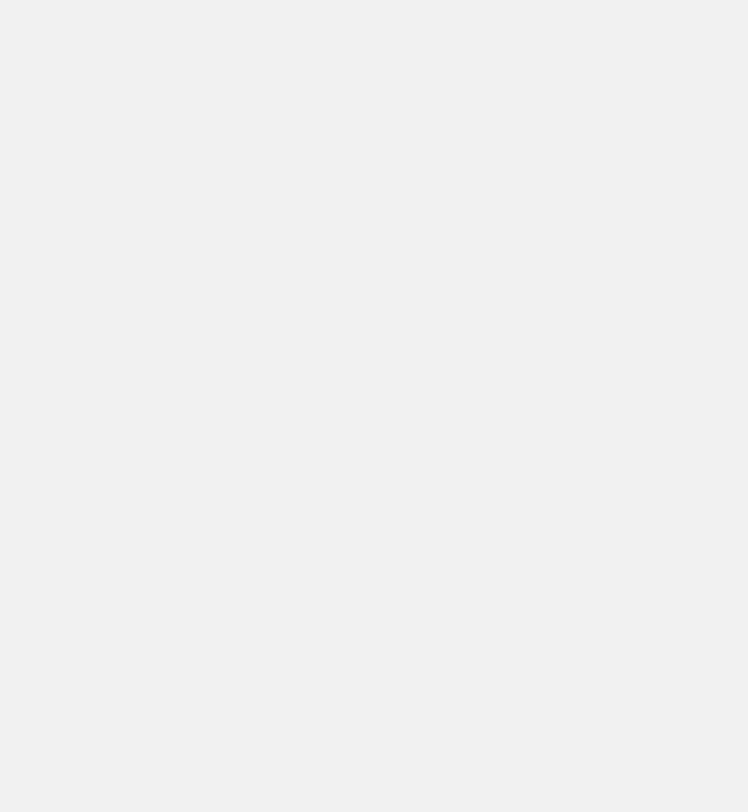 scroll, scrollTop: 0, scrollLeft: 0, axis: both 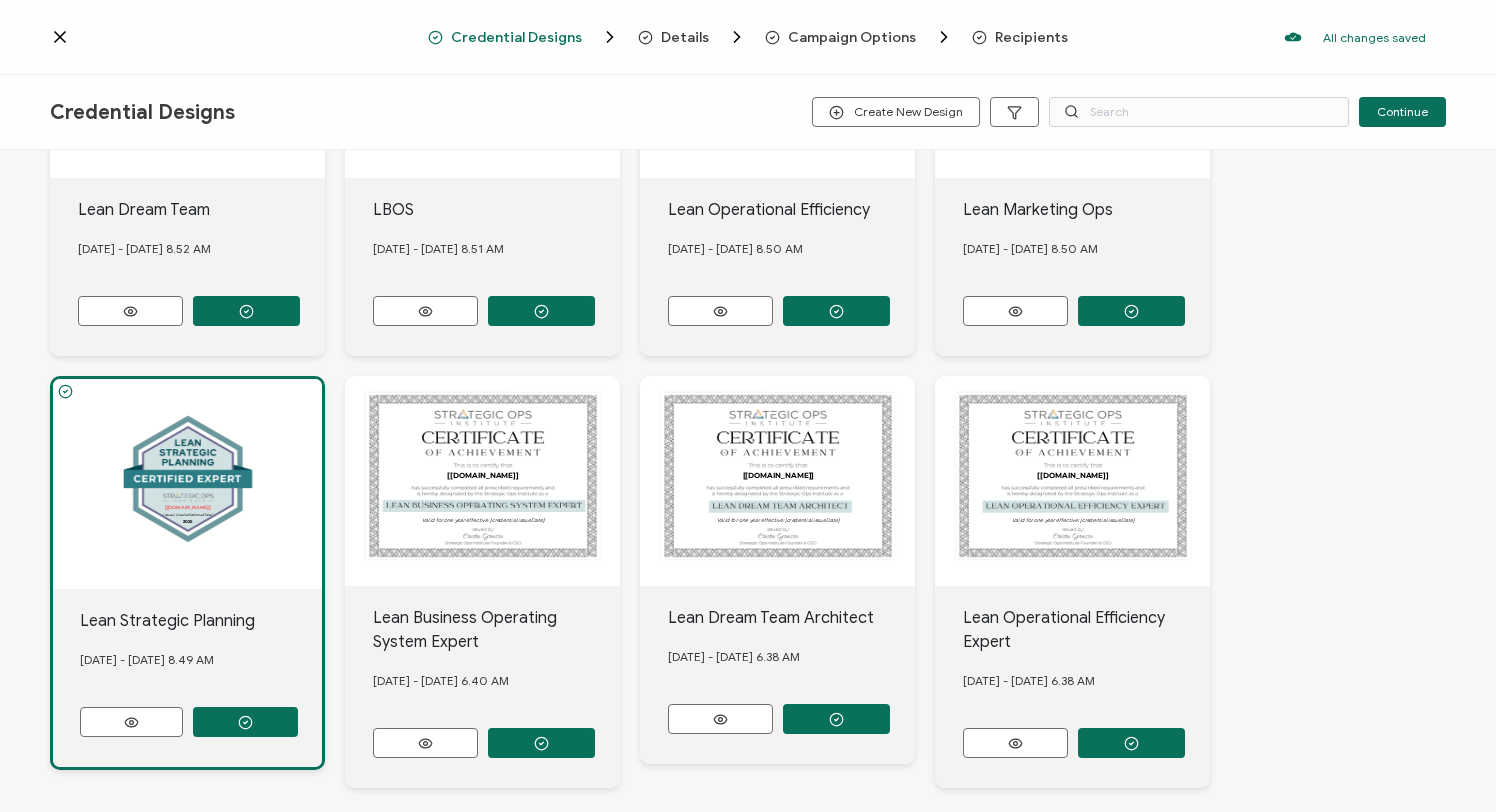 click on "Lean Business Operating System Expert" at bounding box center (202, -210) 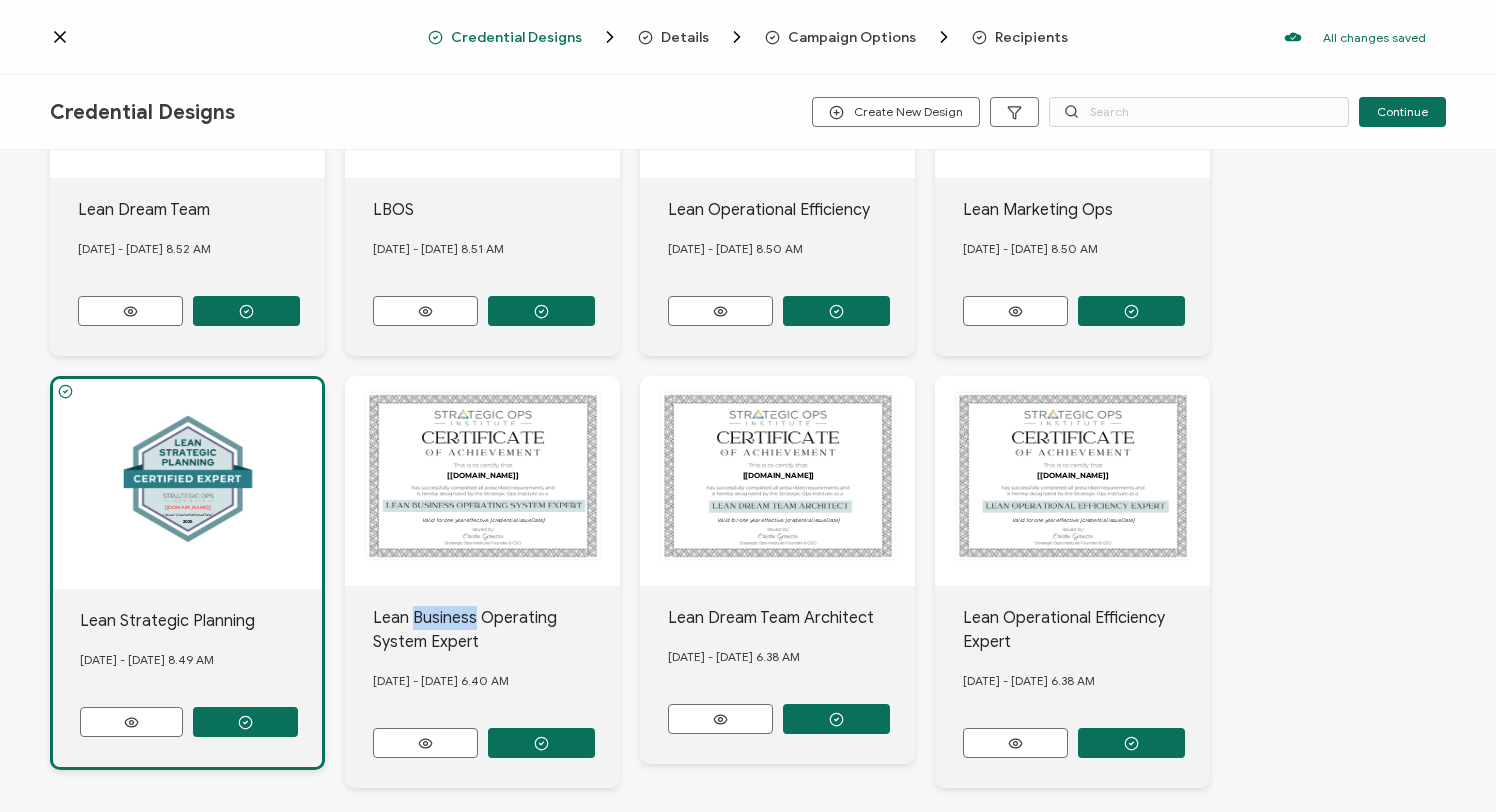 click on "Lean Business Operating System Expert" at bounding box center (202, -210) 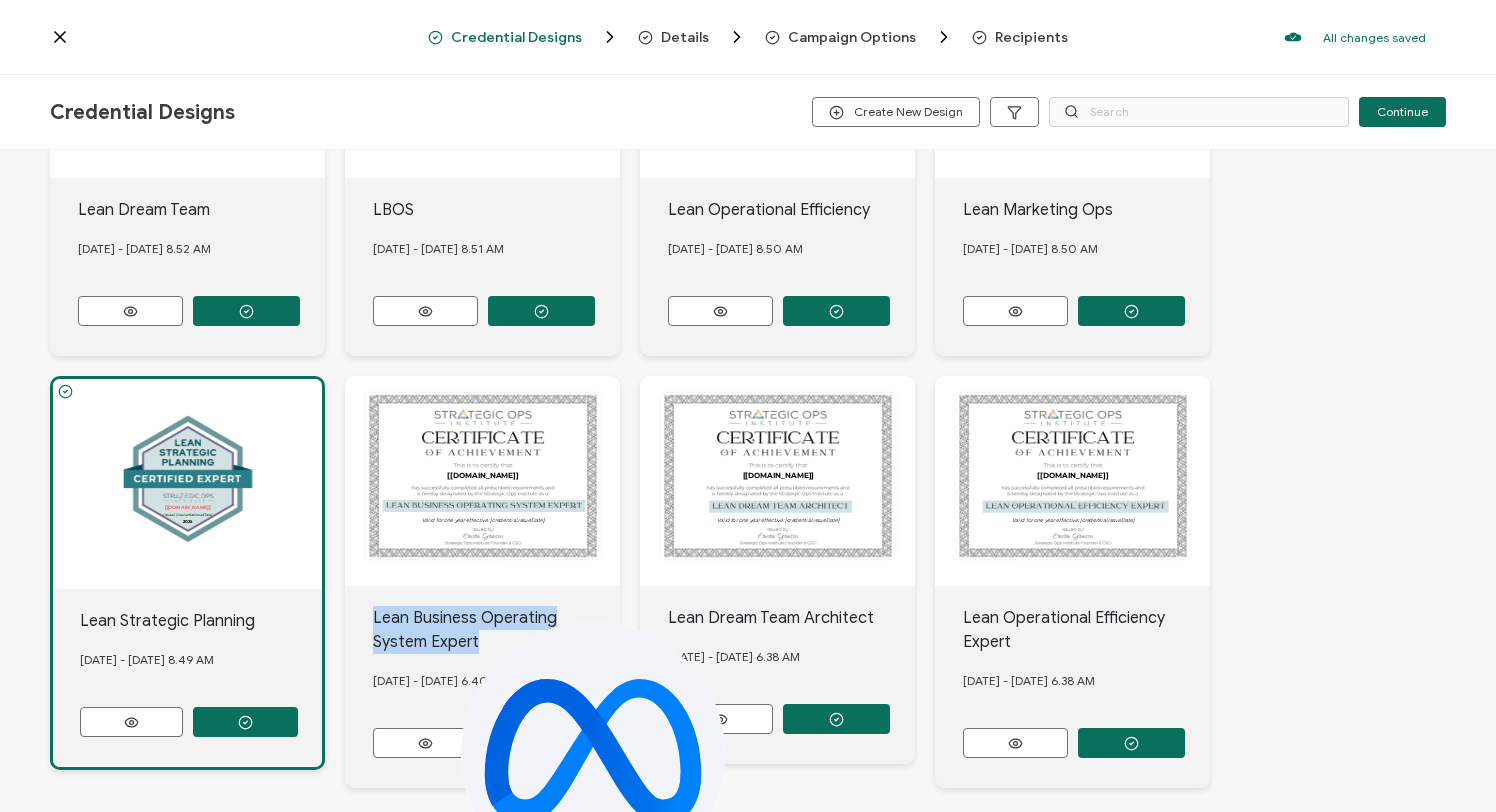 click on "Lean Business Operating System Expert" at bounding box center [202, -210] 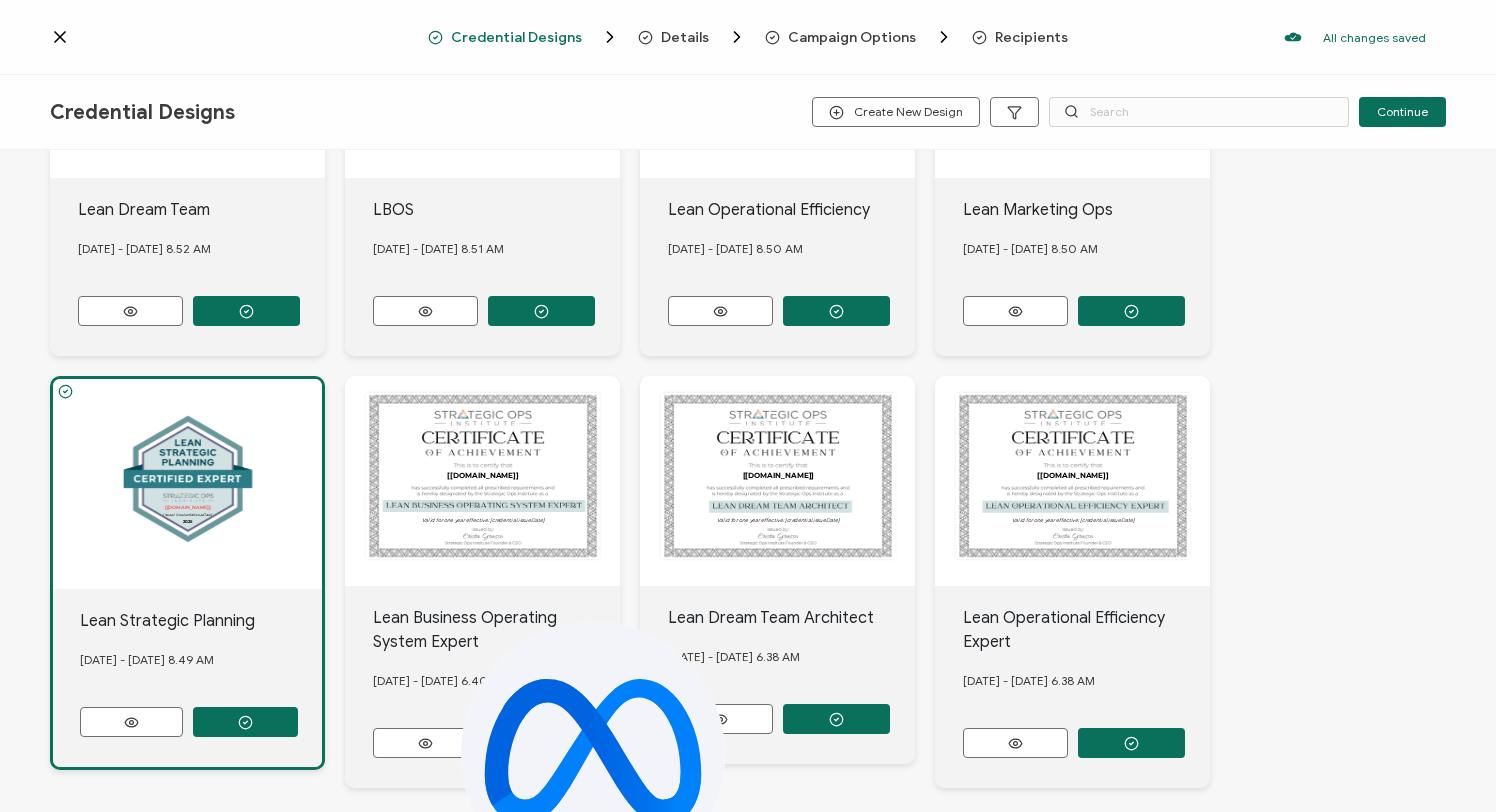 click on "Lean Dream Team Architect" at bounding box center (202, -210) 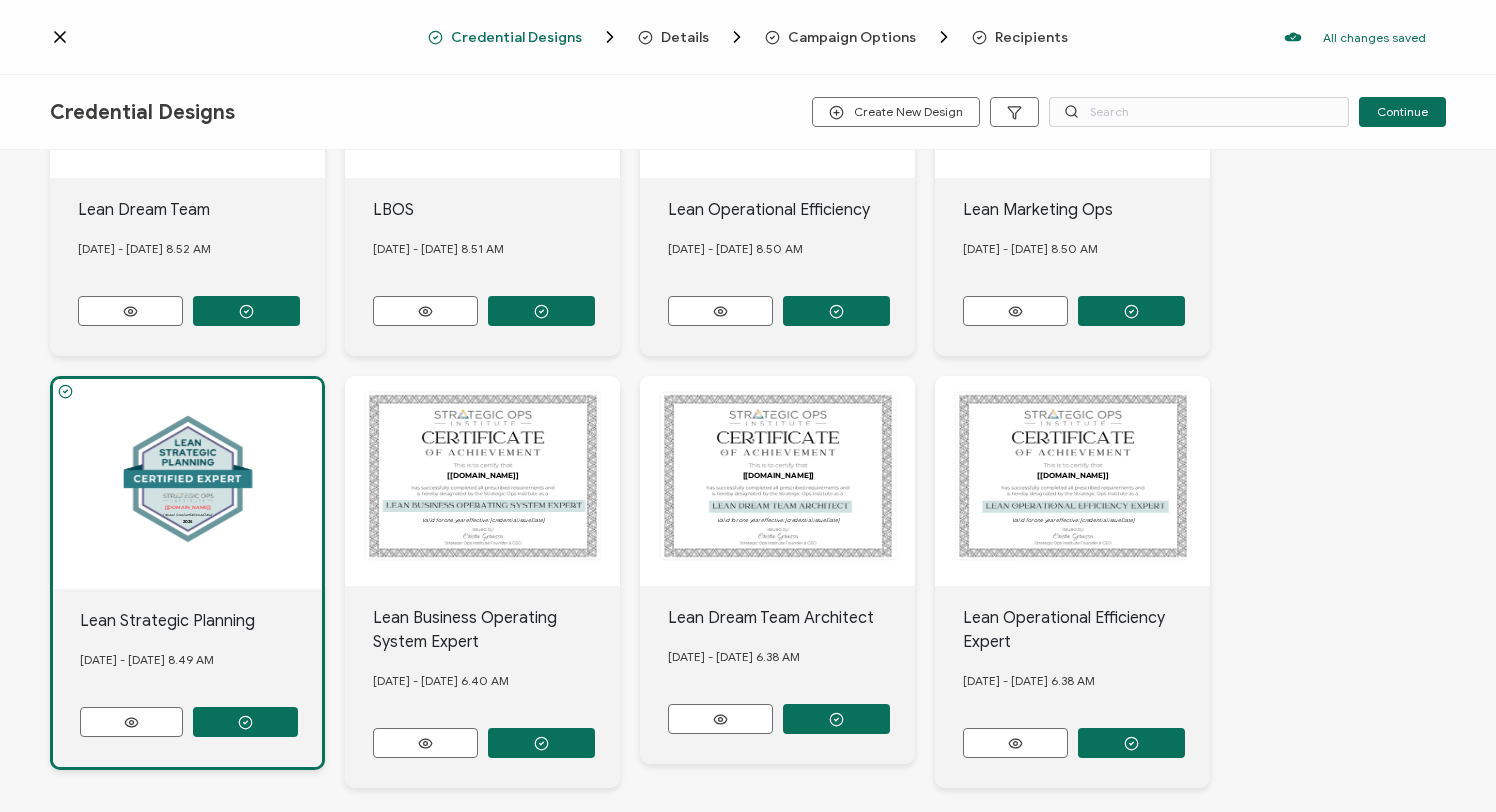 click on "Lean Dream Team Architect" at bounding box center [202, -210] 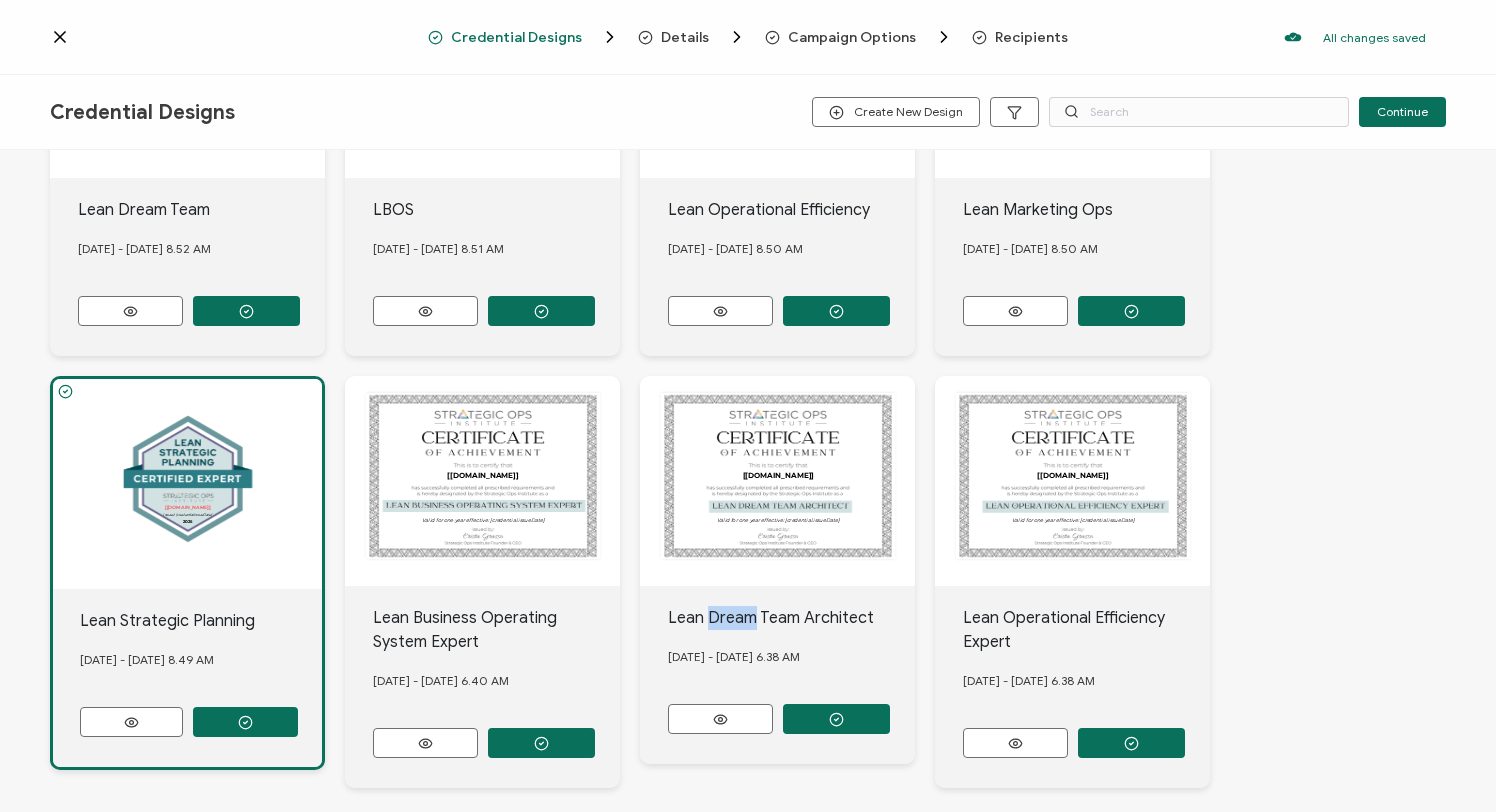 click on "Lean Dream Team Architect" at bounding box center [202, -210] 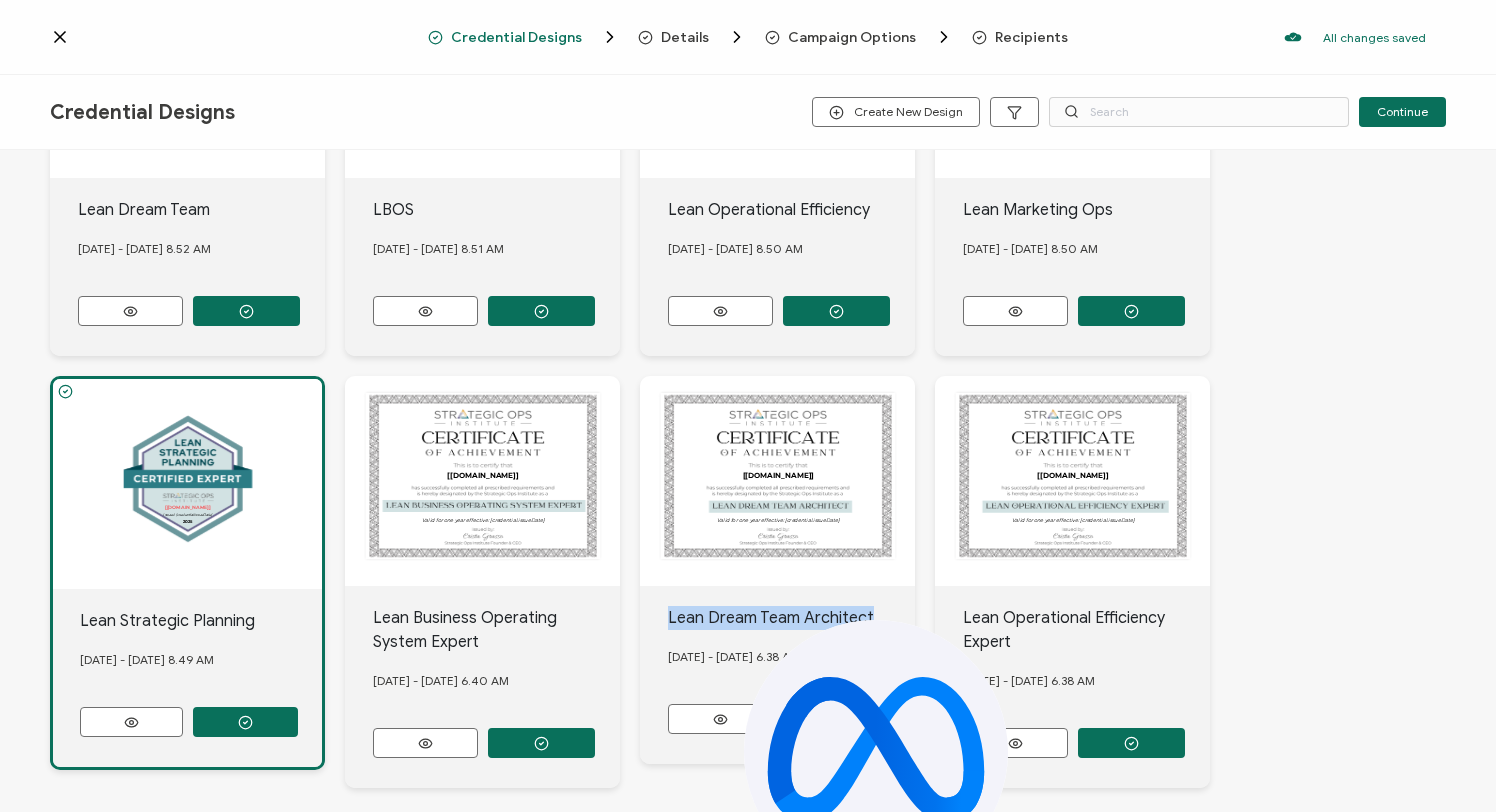 click on "Lean Dream Team Architect" at bounding box center [202, -210] 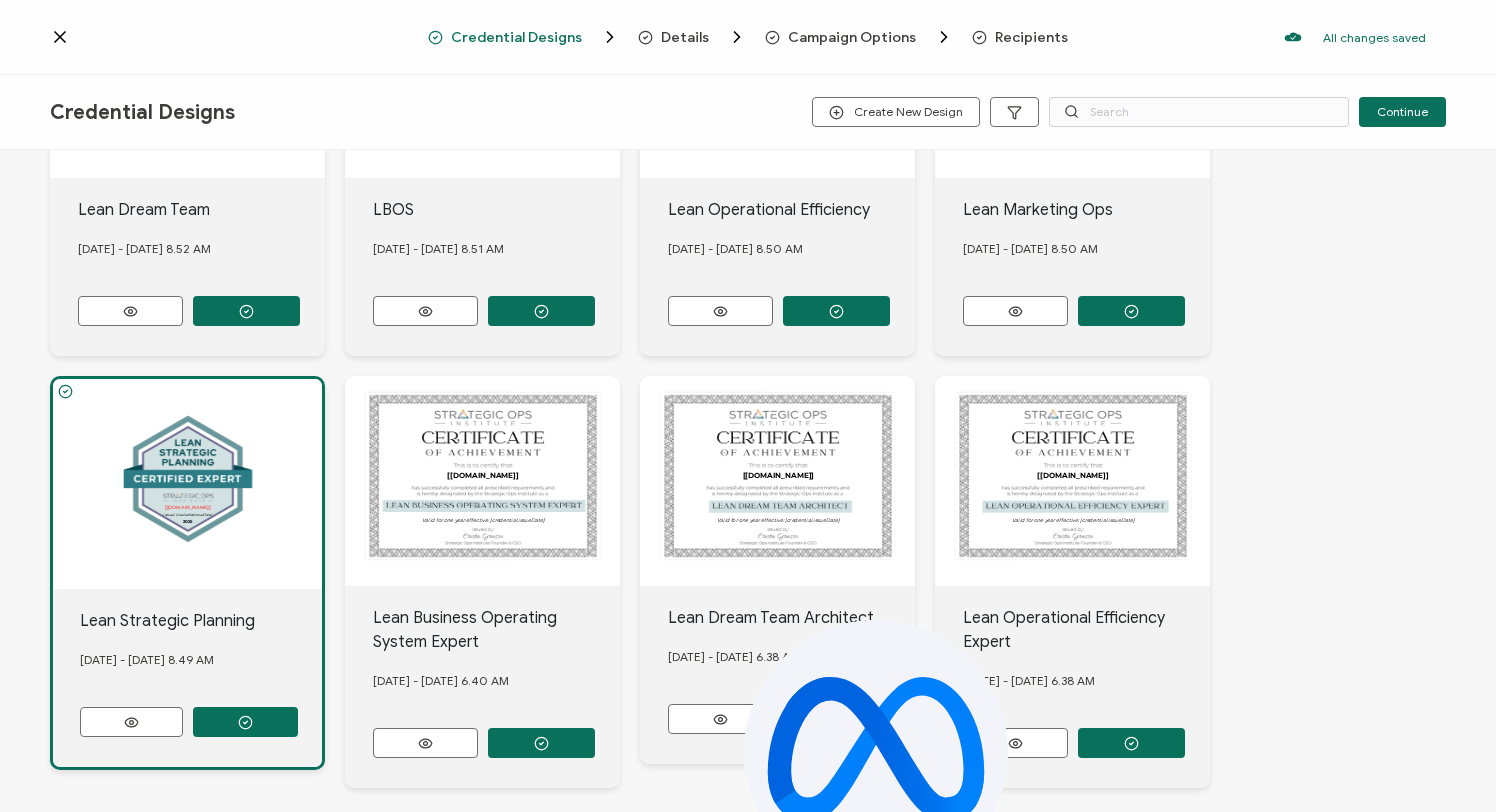 click on "Lean Operational Efficiency Expert" at bounding box center [202, -210] 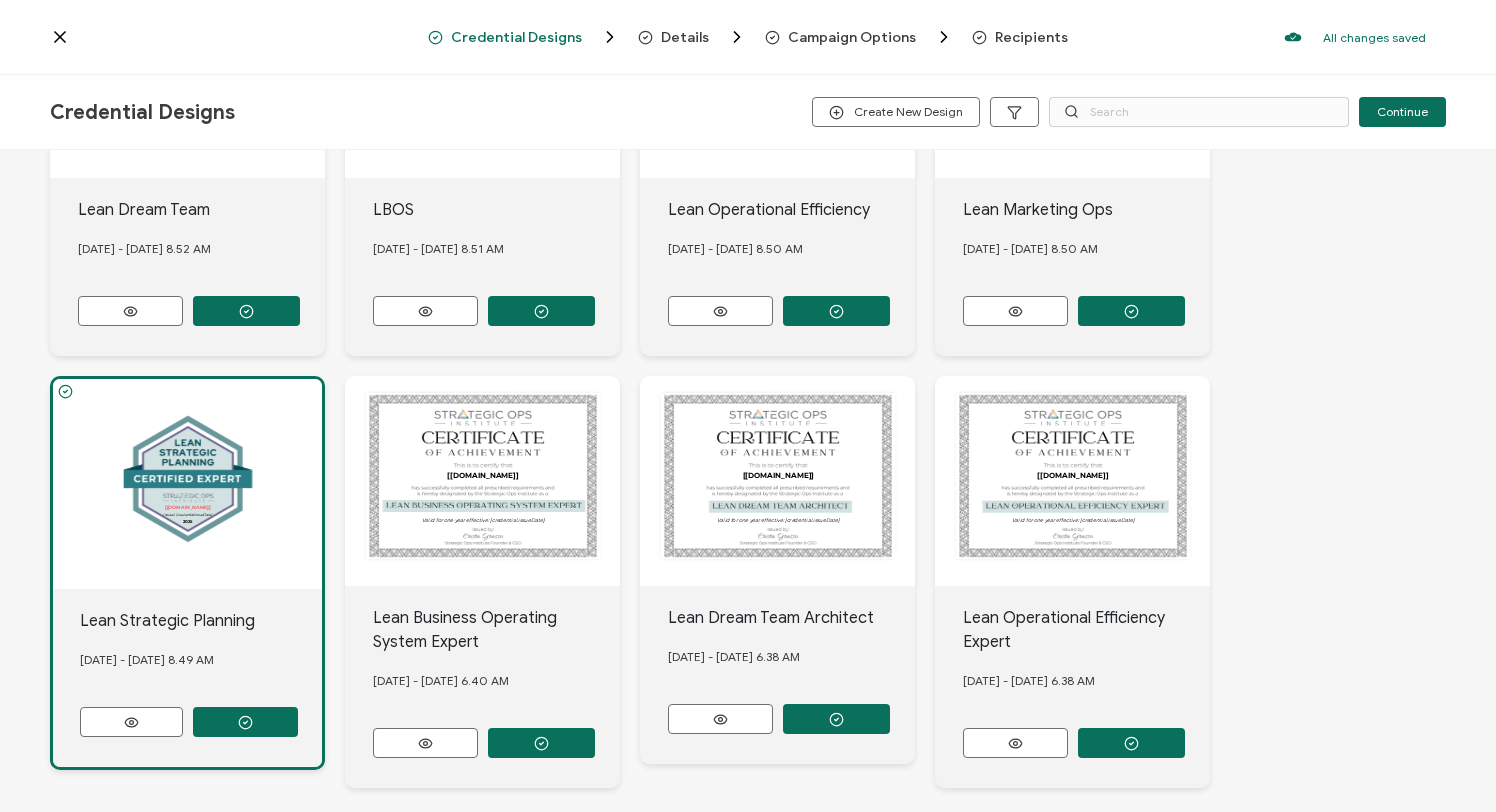 click on "Lean Operational Efficiency Expert" at bounding box center [202, -210] 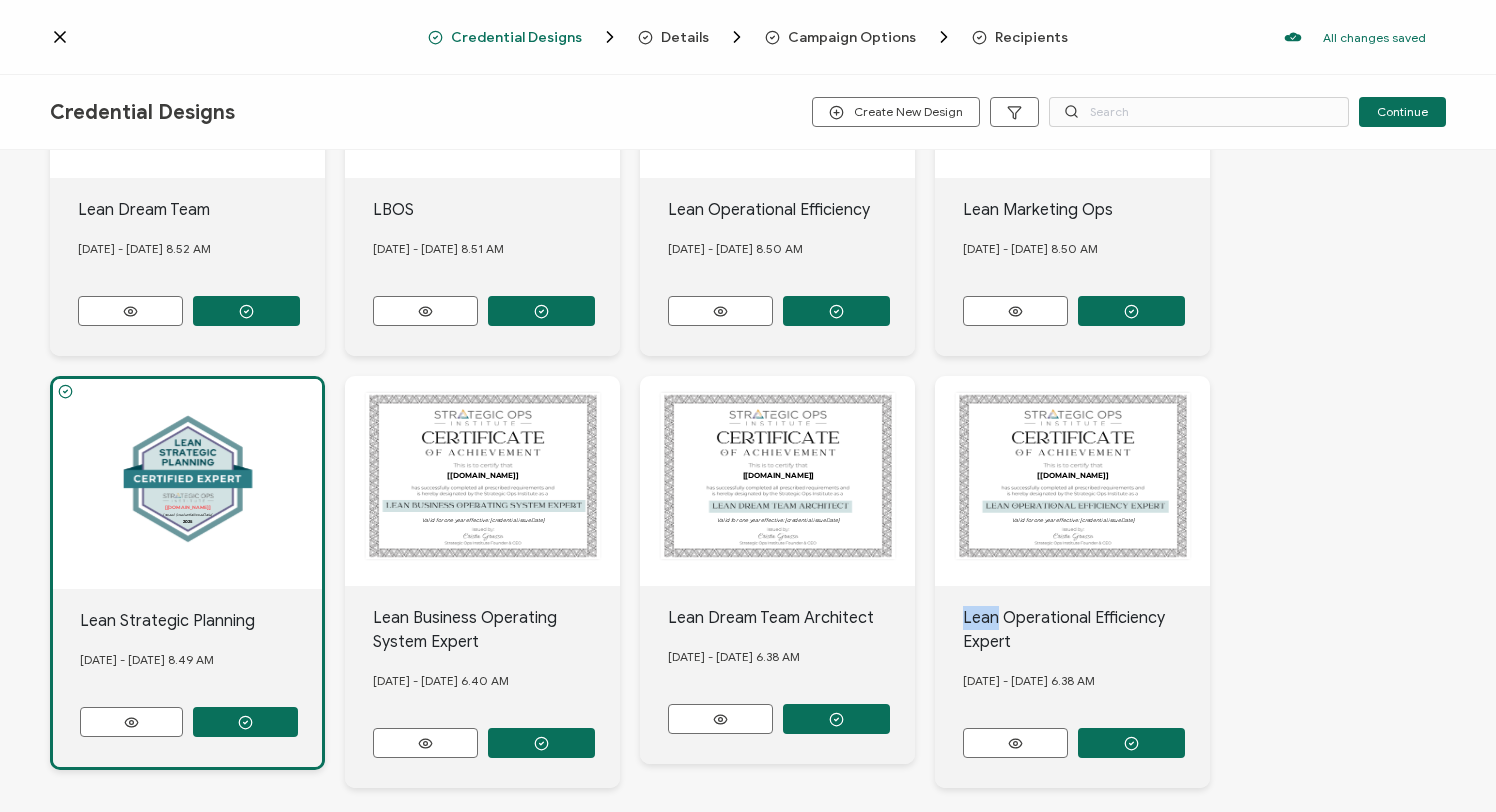 click on "Lean Operational Efficiency Expert" at bounding box center (202, -210) 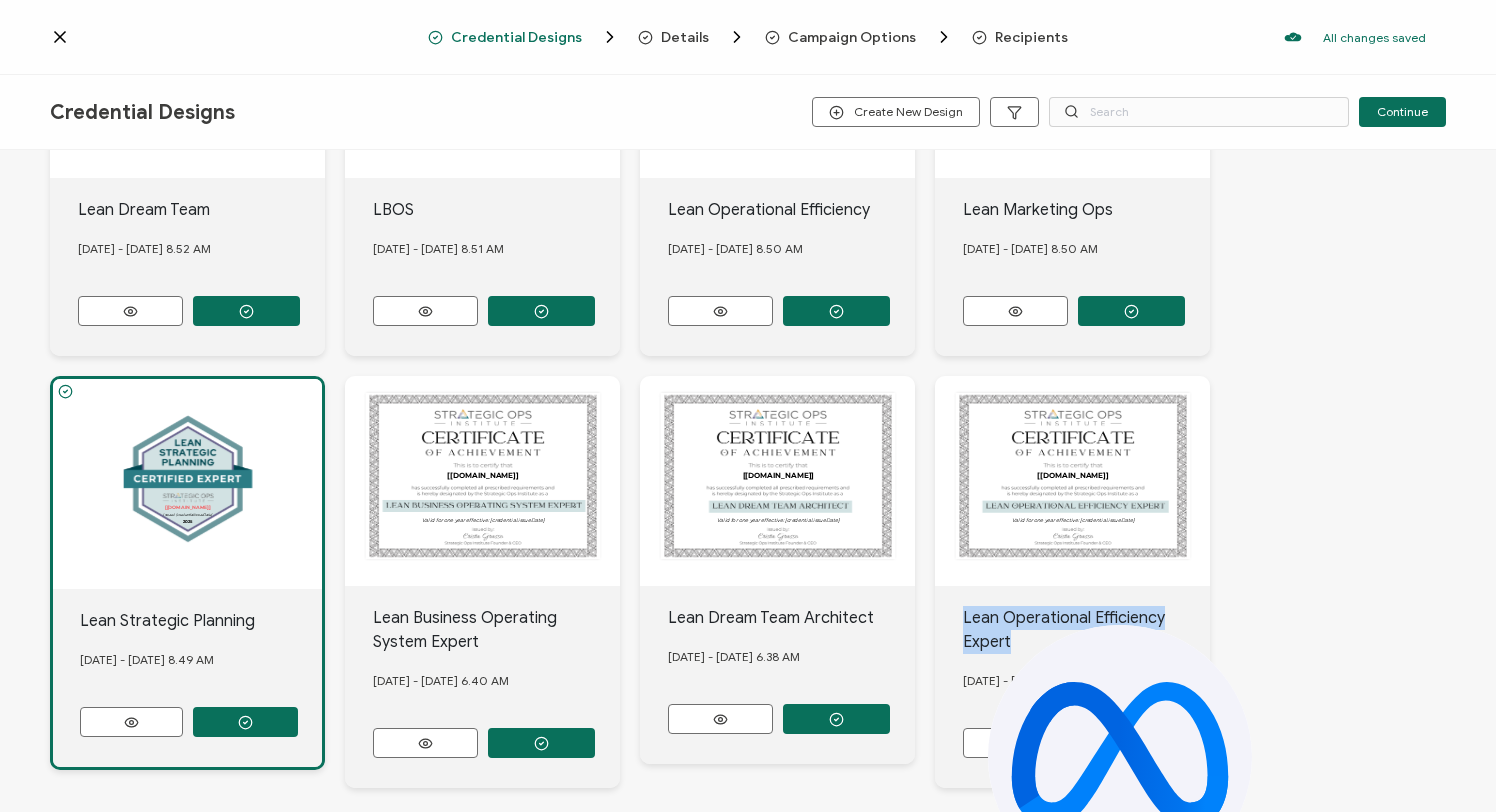 click on "Lean Operational Efficiency Expert" at bounding box center [202, -210] 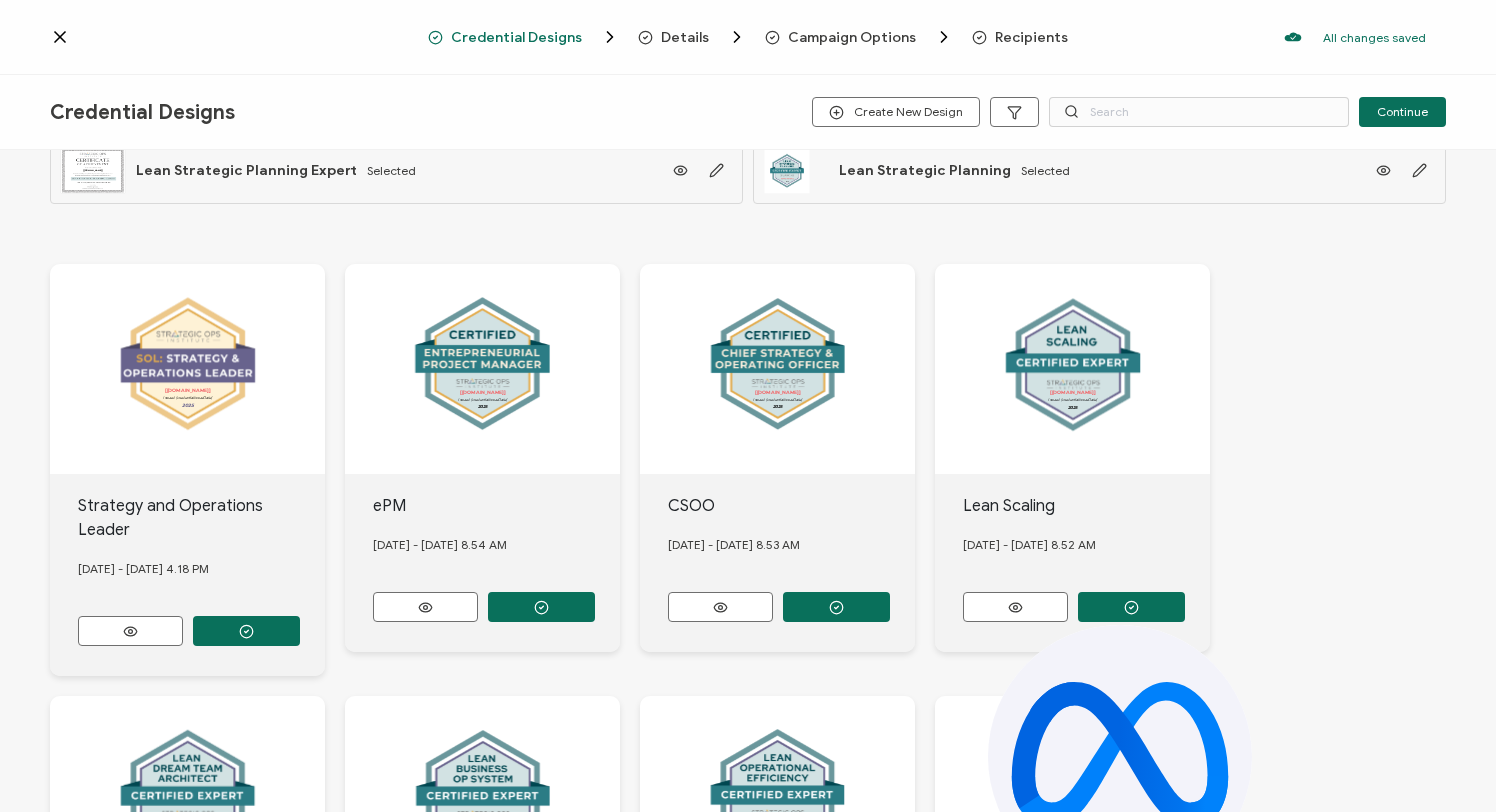 scroll, scrollTop: 0, scrollLeft: 0, axis: both 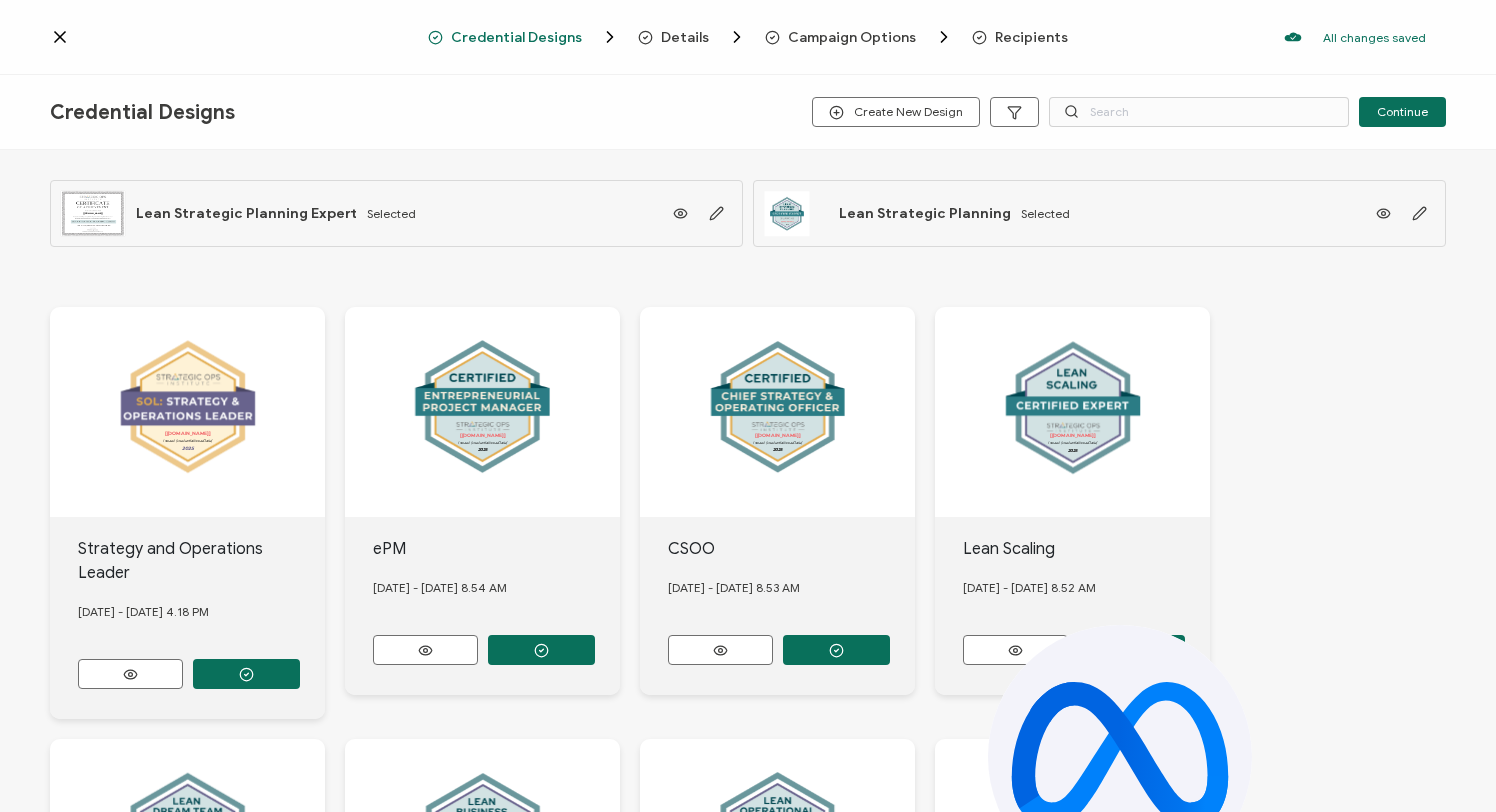 click on "Recipients" at bounding box center [1031, 37] 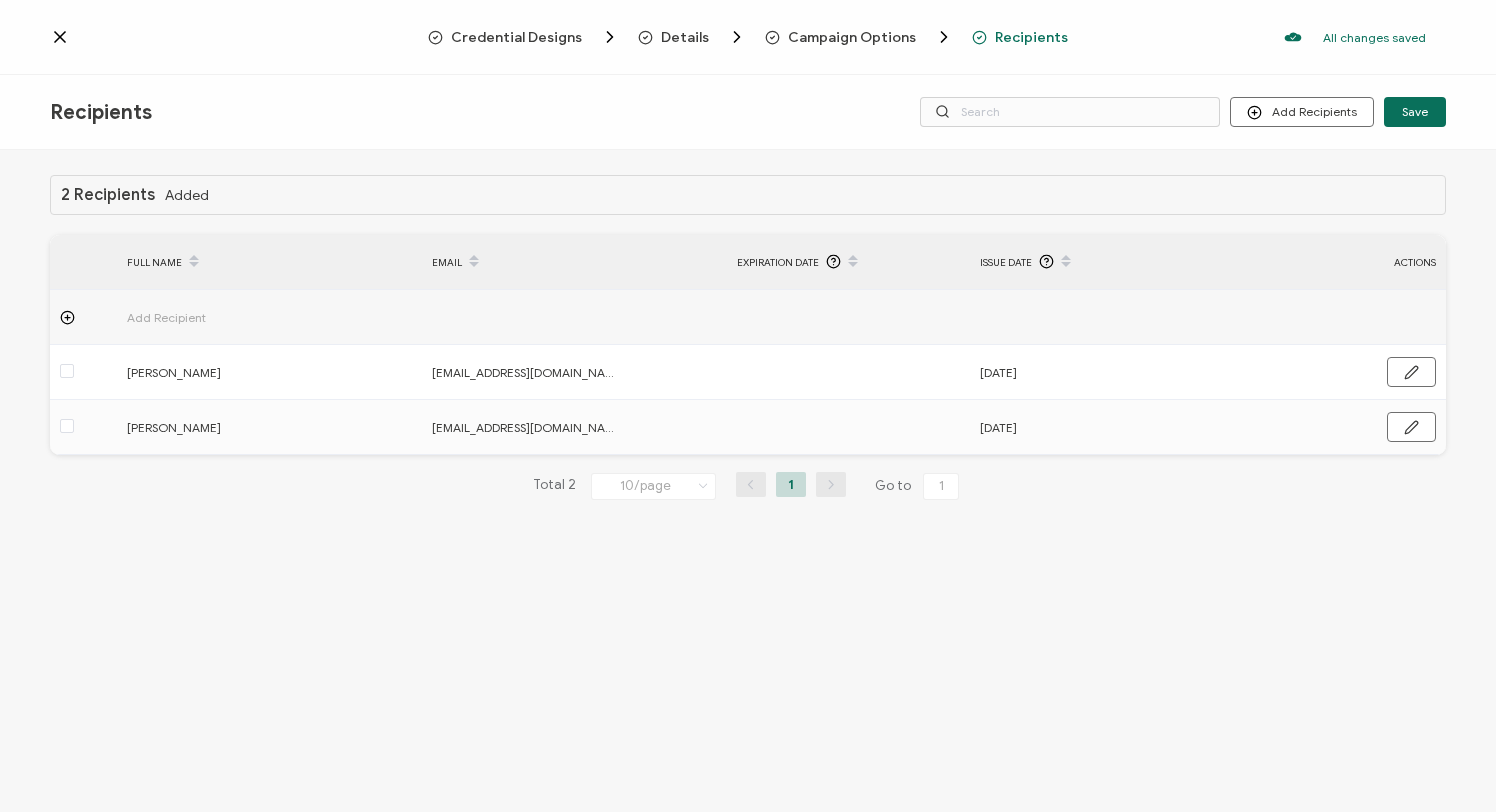 click 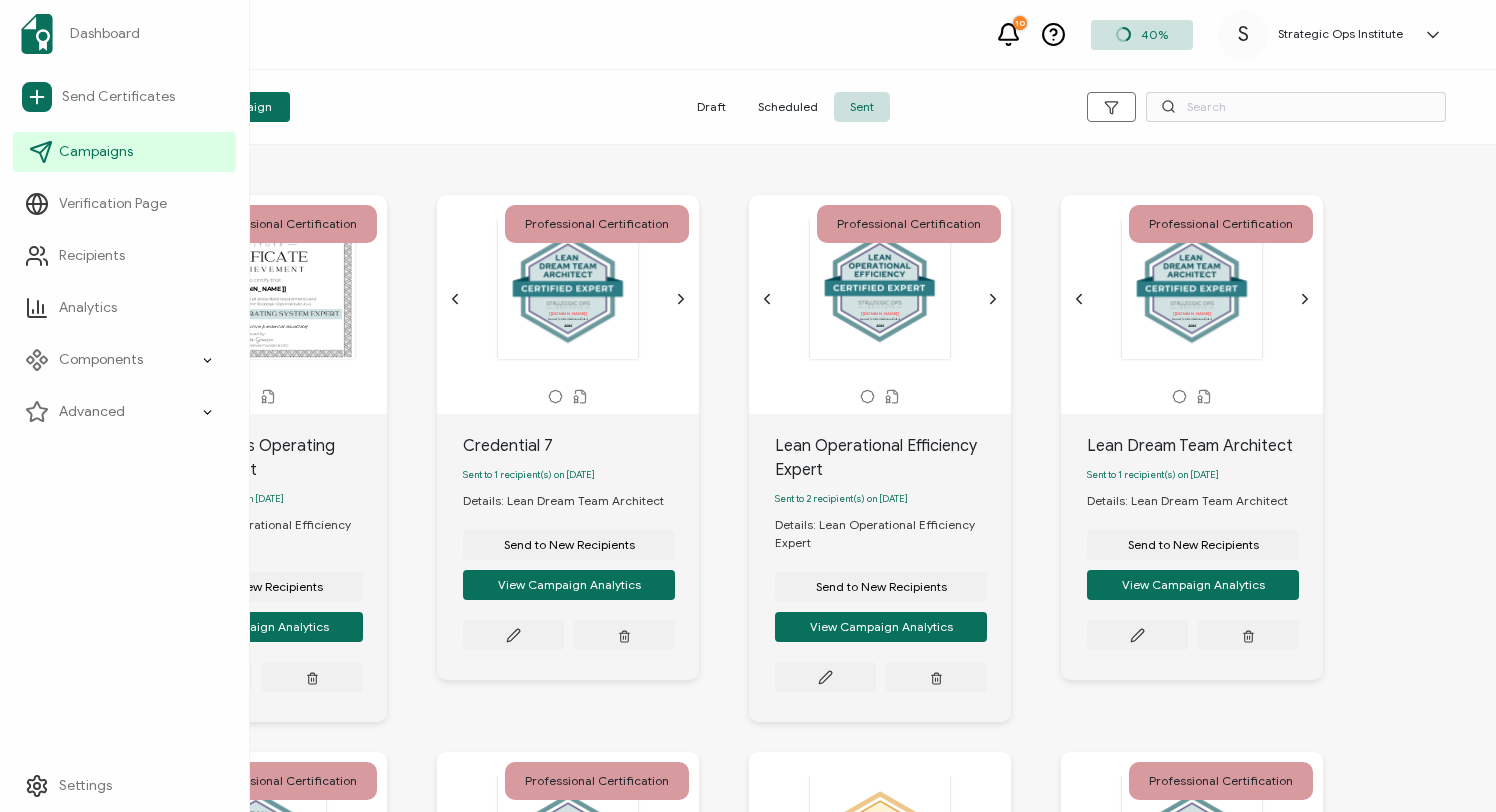 click on "Campaigns" at bounding box center (124, 152) 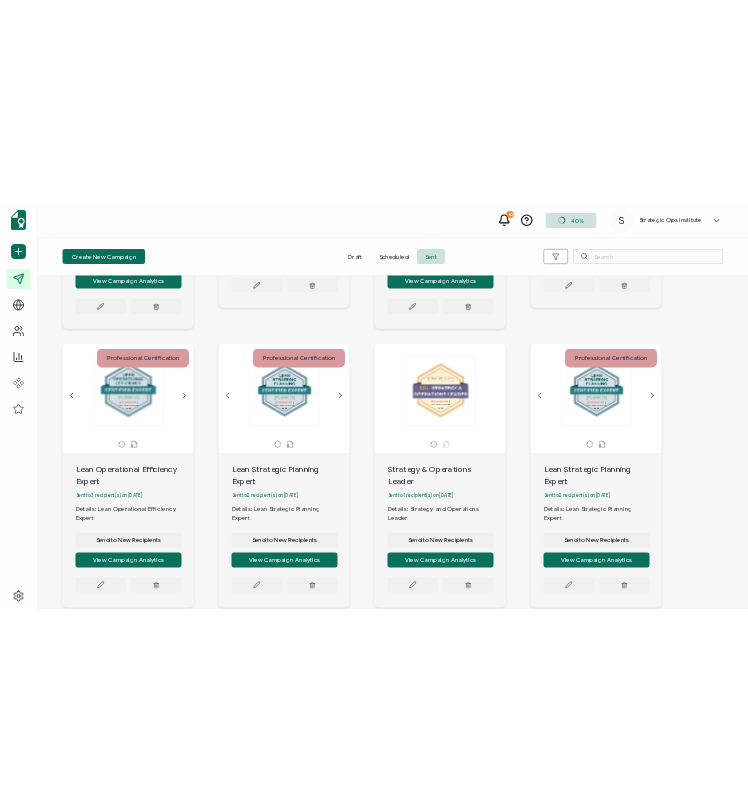 scroll, scrollTop: 487, scrollLeft: 0, axis: vertical 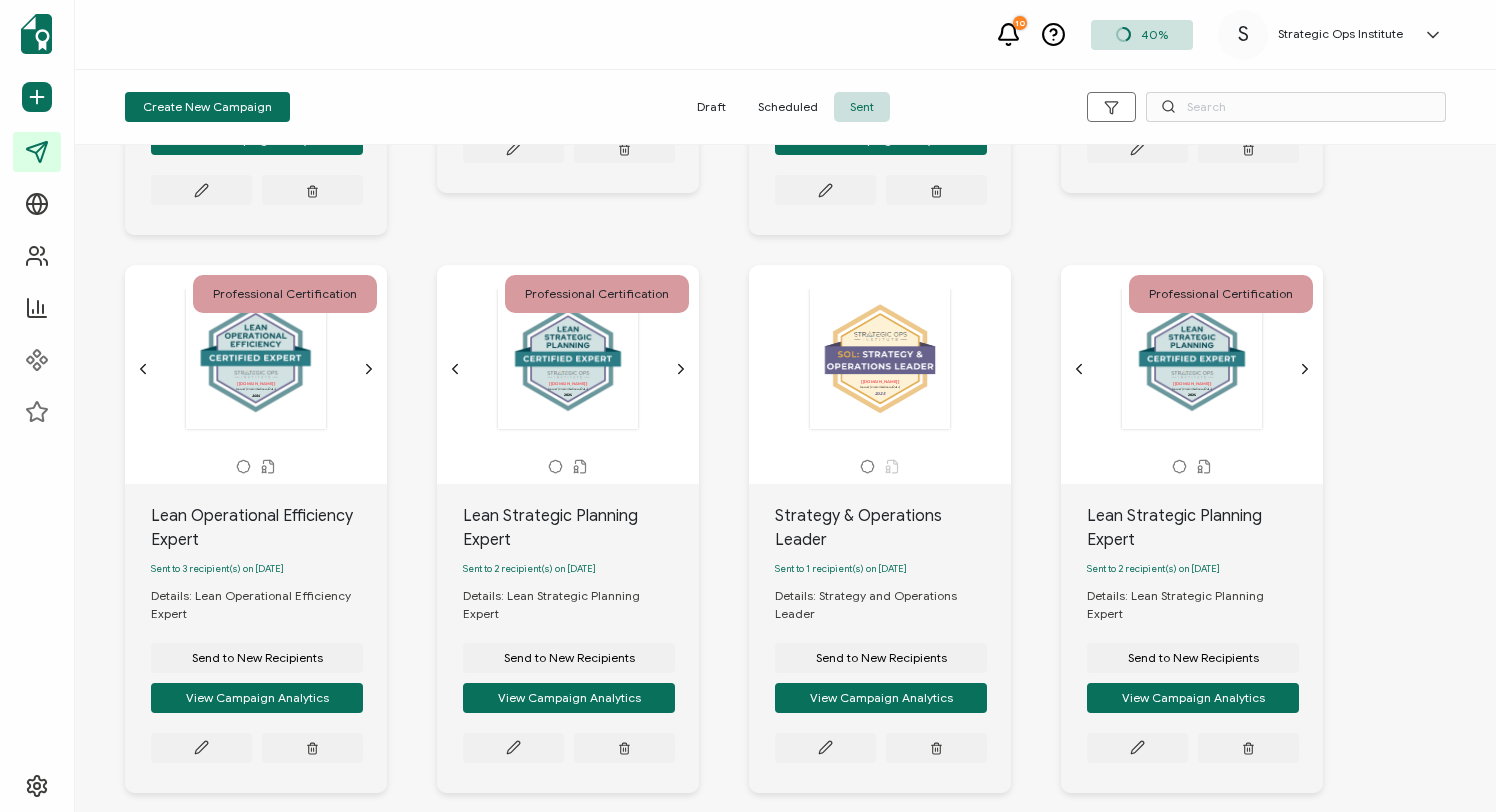 click on "The recipient’s full name, which will be automatically filled based on the information uploaded when adding recipients or lists.   [recipient.name]         2025               Issued [credential.issueDate]" at bounding box center [256, 360] 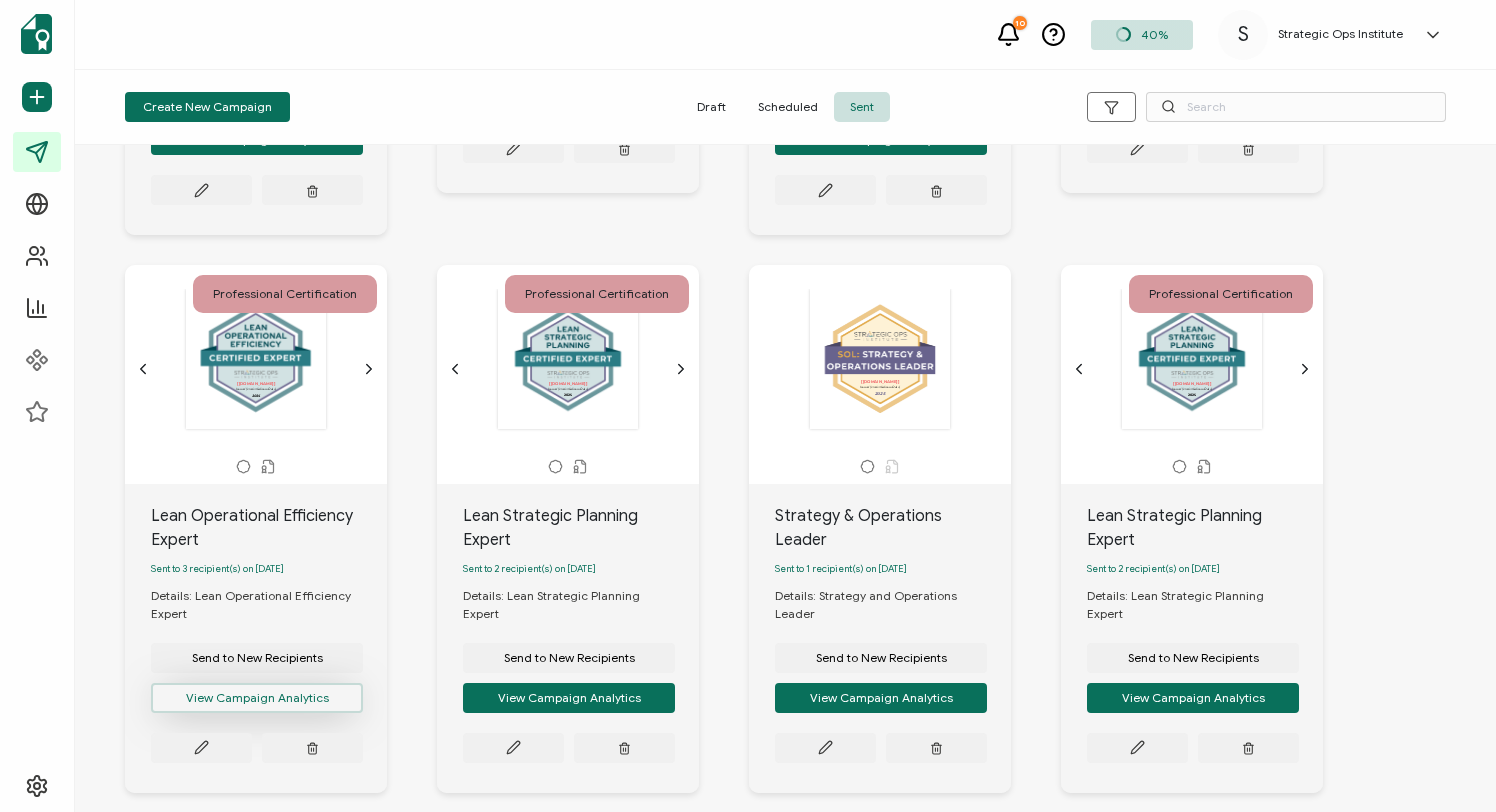 click on "View Campaign Analytics" at bounding box center (257, 140) 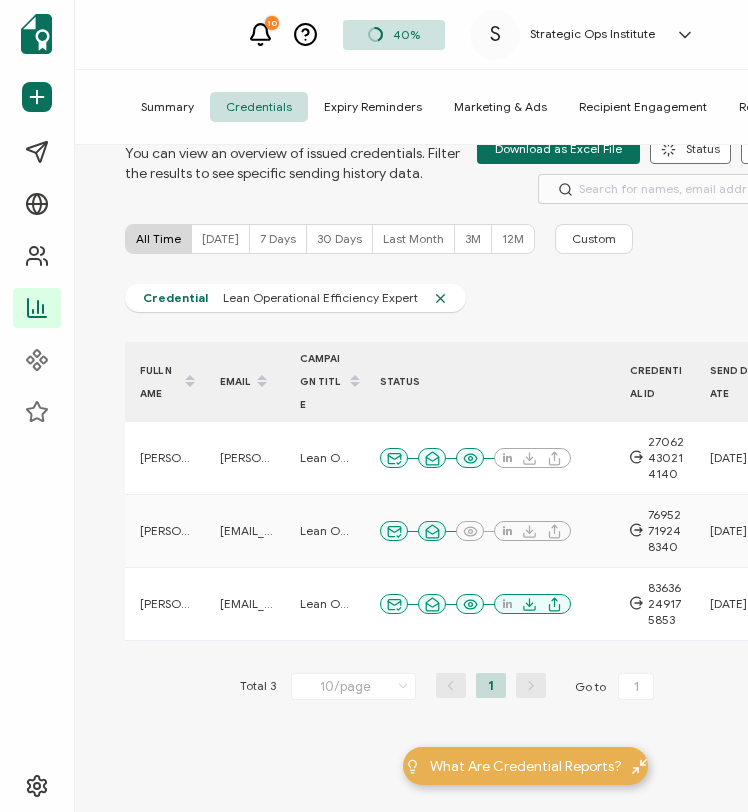 scroll, scrollTop: 93, scrollLeft: 0, axis: vertical 